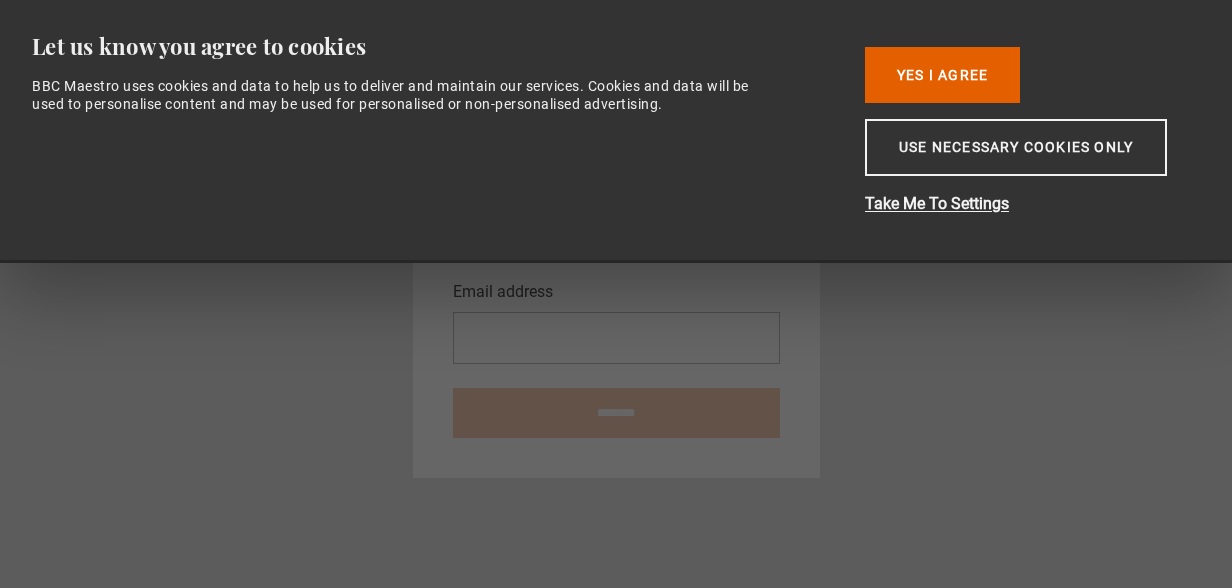 scroll, scrollTop: 0, scrollLeft: 0, axis: both 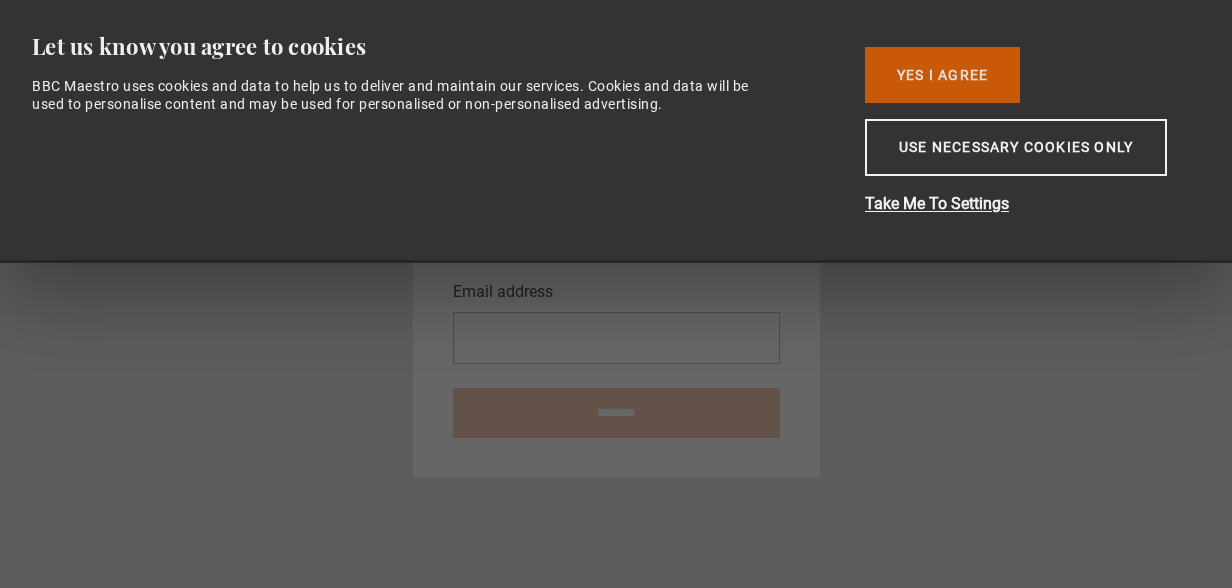 click on "Yes I Agree" at bounding box center [942, 75] 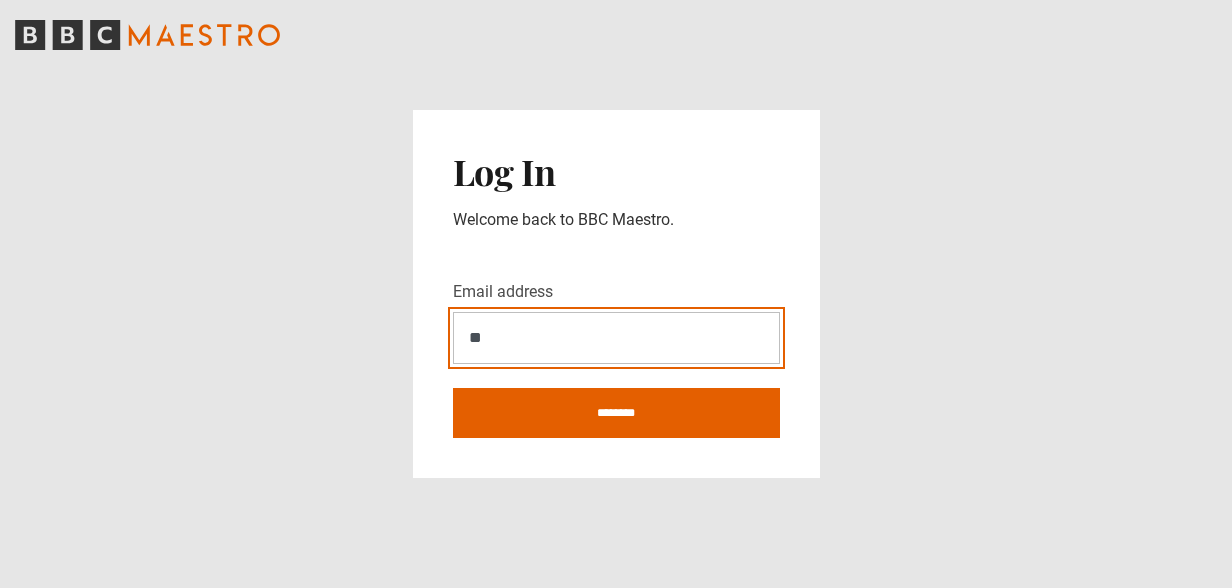 type on "**********" 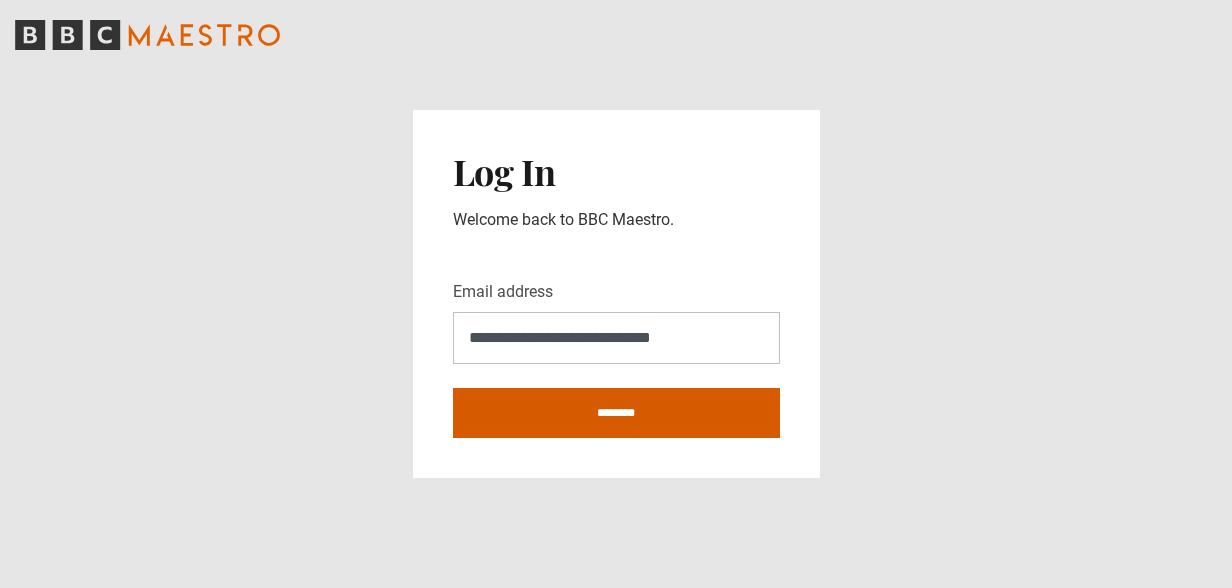click on "********" at bounding box center (616, 413) 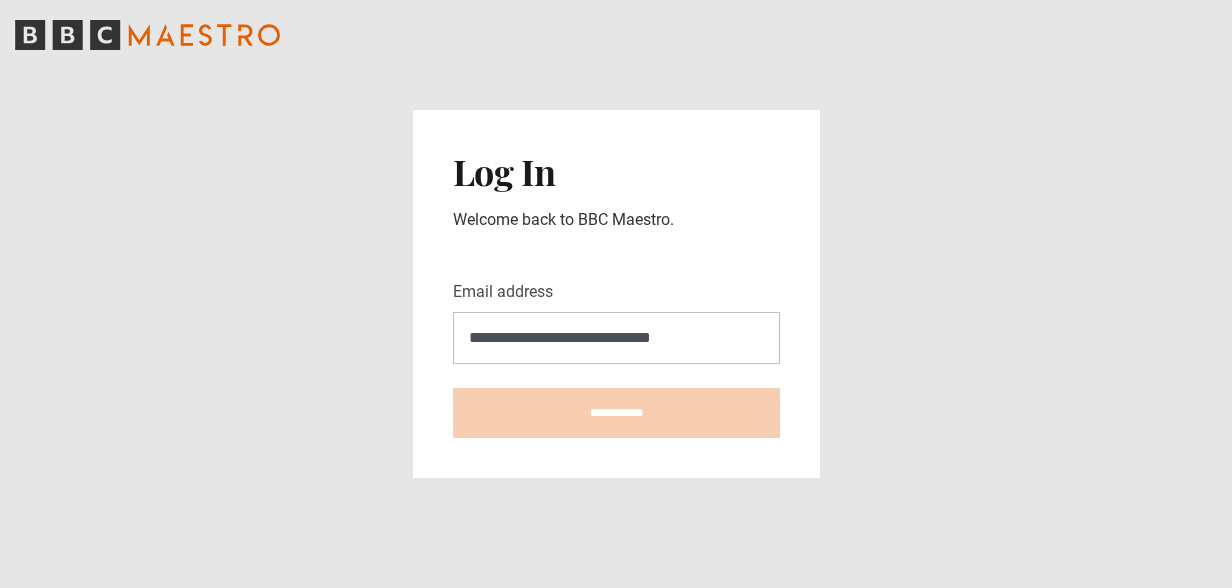 type on "**********" 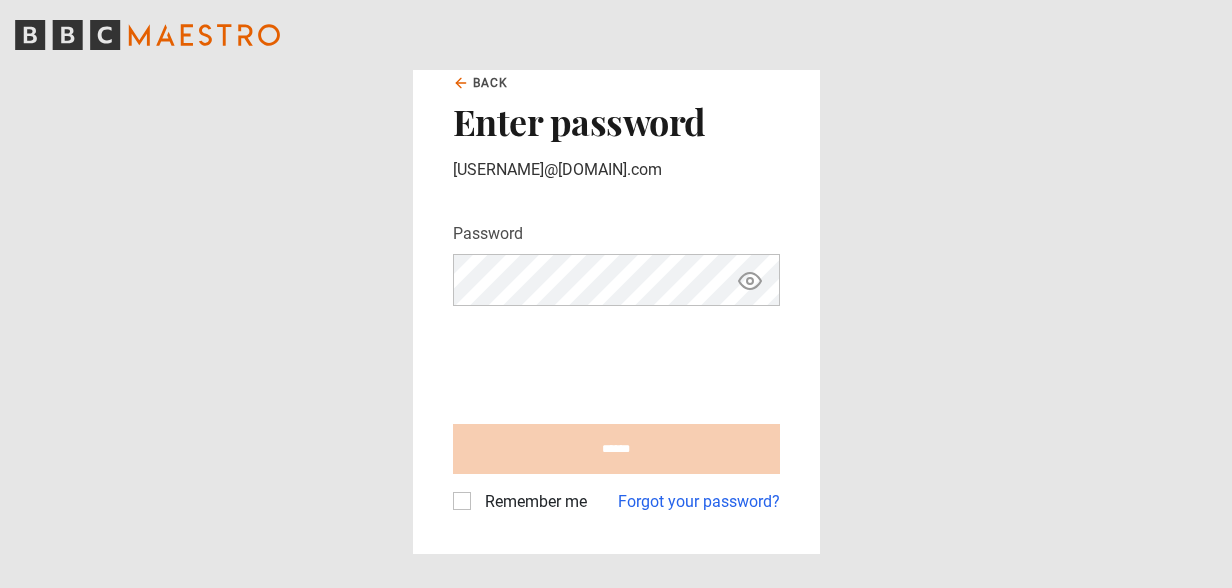 scroll, scrollTop: 0, scrollLeft: 0, axis: both 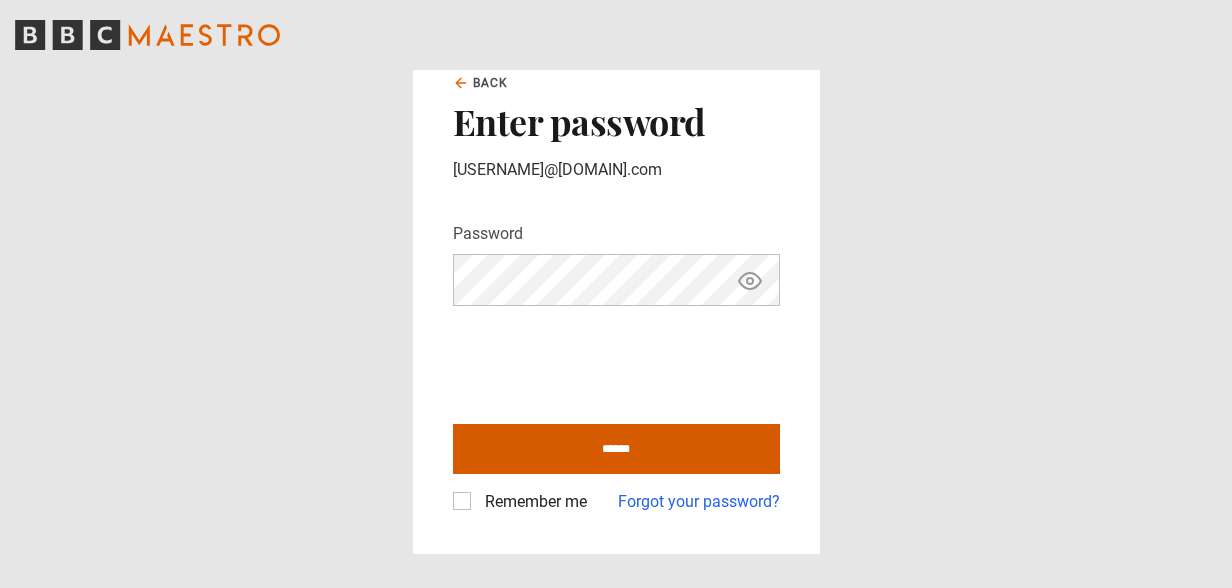 click on "******" at bounding box center (616, 449) 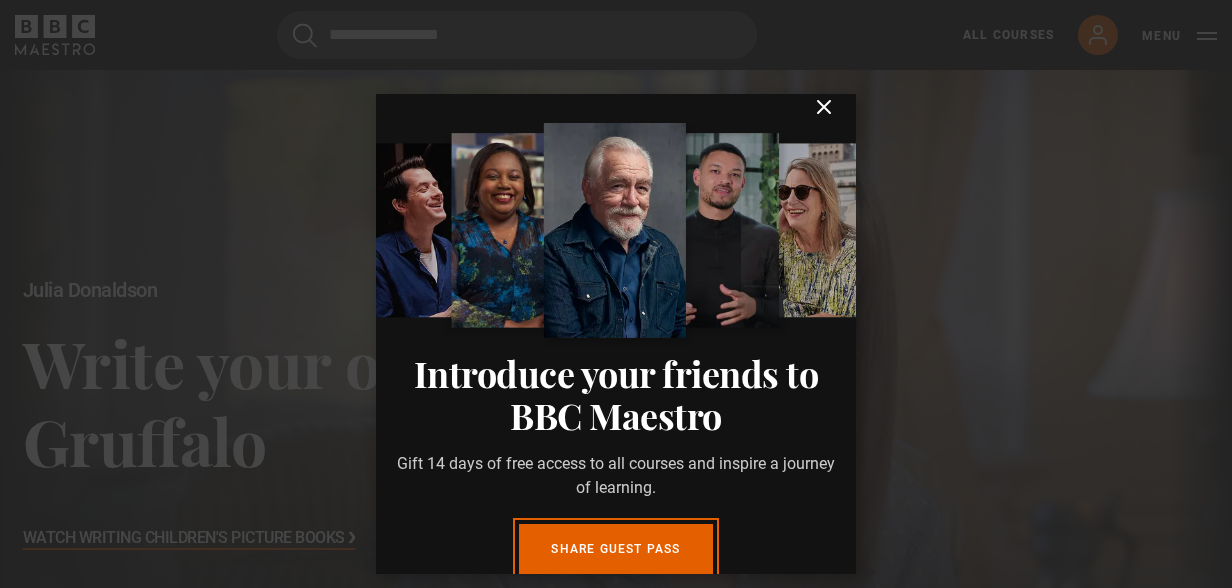 scroll, scrollTop: 0, scrollLeft: 0, axis: both 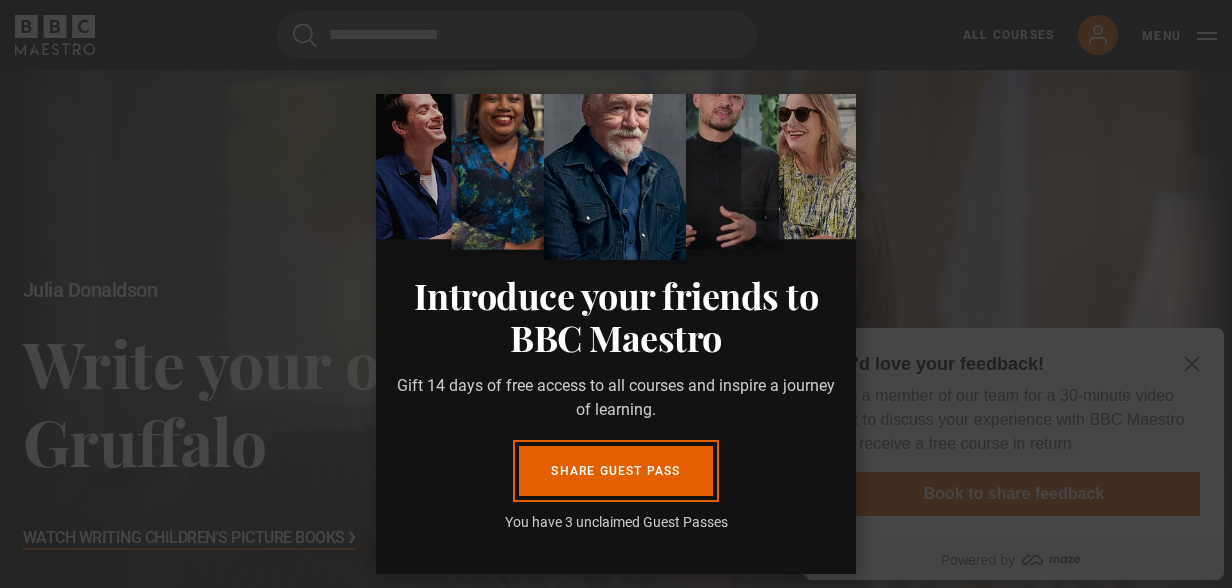 click on "Introduce your friends to BBC Maestro
Gift 14 days of free access to all courses and inspire a journey of learning.
Share guest pass
You have 3 unclaimed Guest Passes
Close" at bounding box center [616, 334] 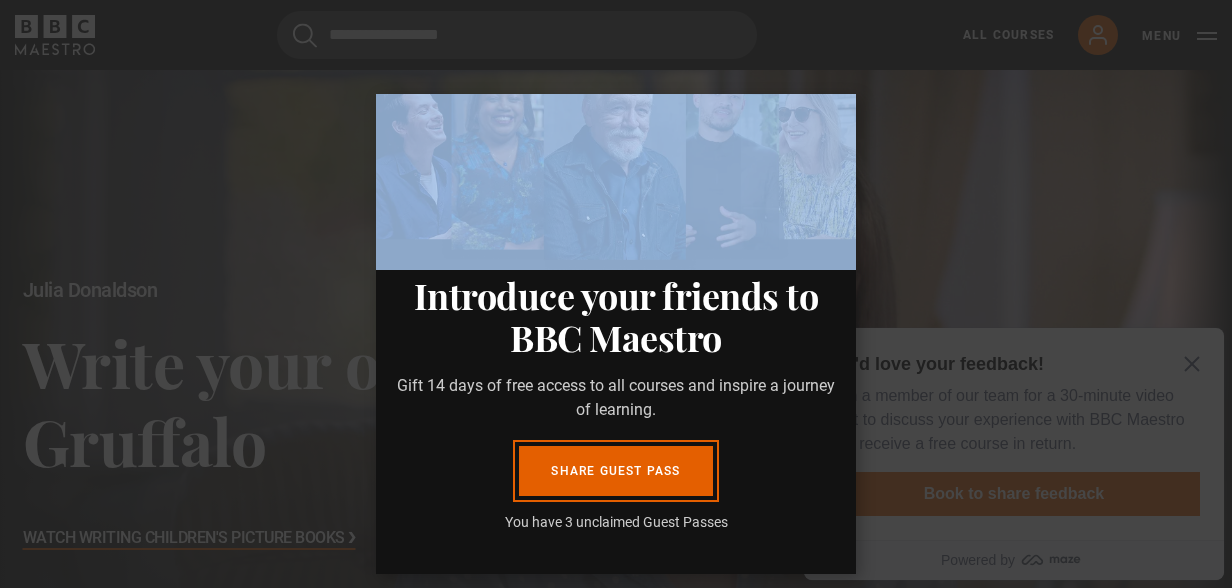 click on "Introduce your friends to BBC Maestro
Gift 14 days of free access to all courses and inspire a journey of learning.
Share guest pass
You have 3 unclaimed Guest Passes
Close" at bounding box center (616, 334) 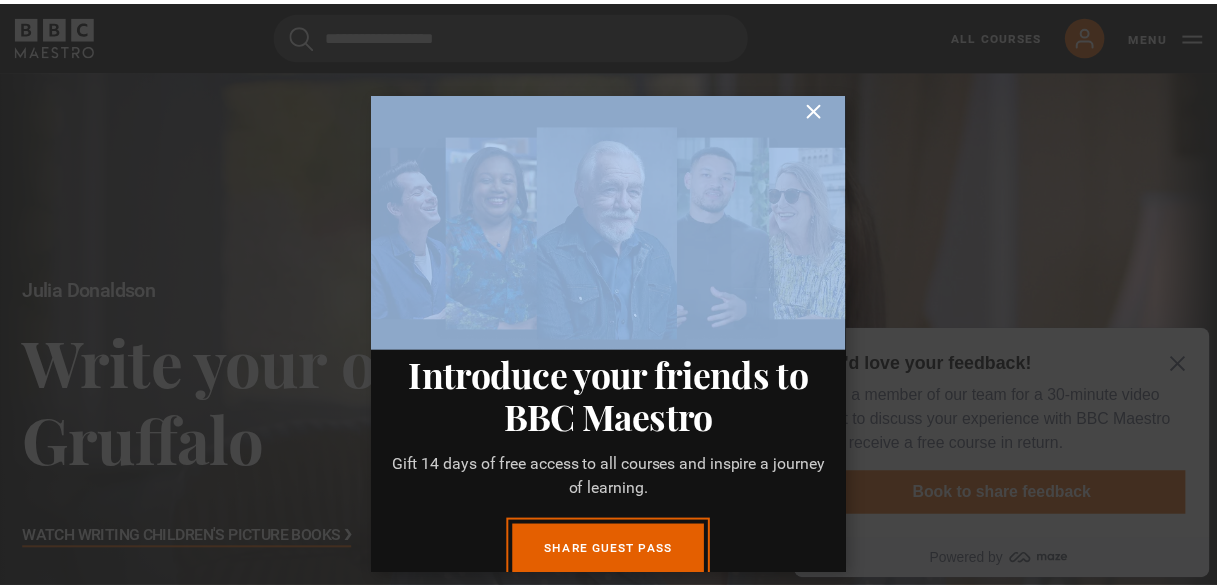 scroll, scrollTop: 0, scrollLeft: 0, axis: both 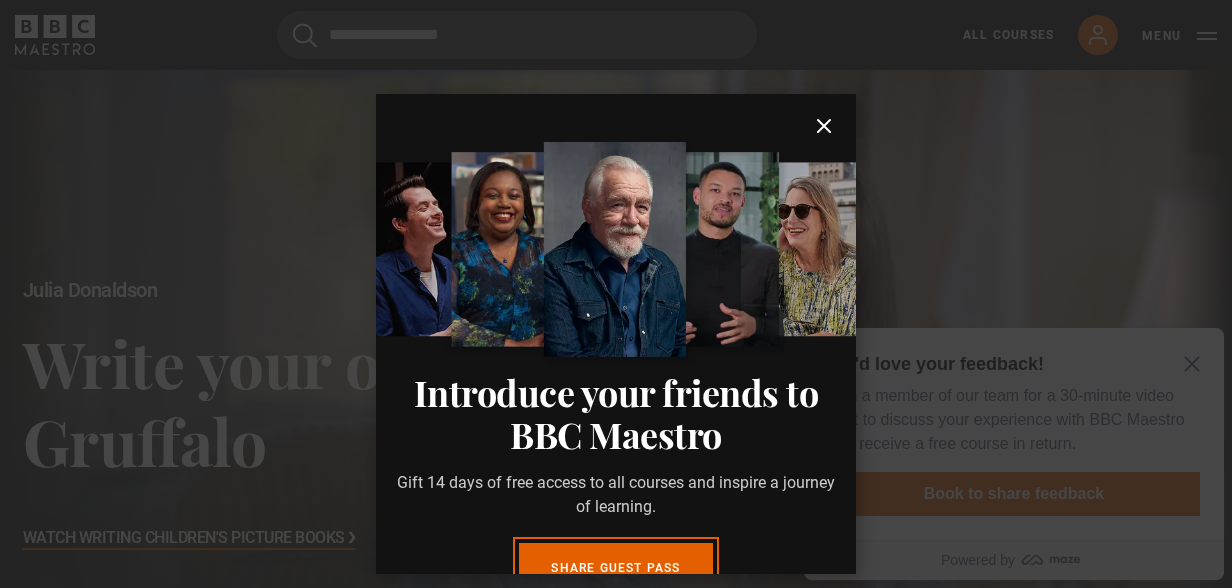 click 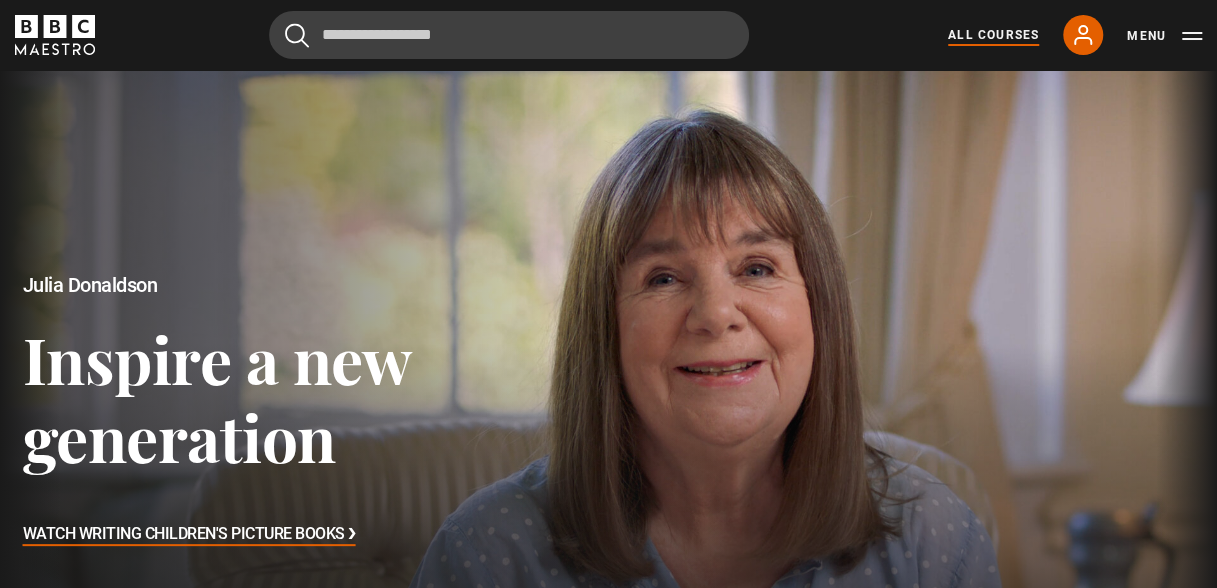 click on "All Courses" at bounding box center [993, 35] 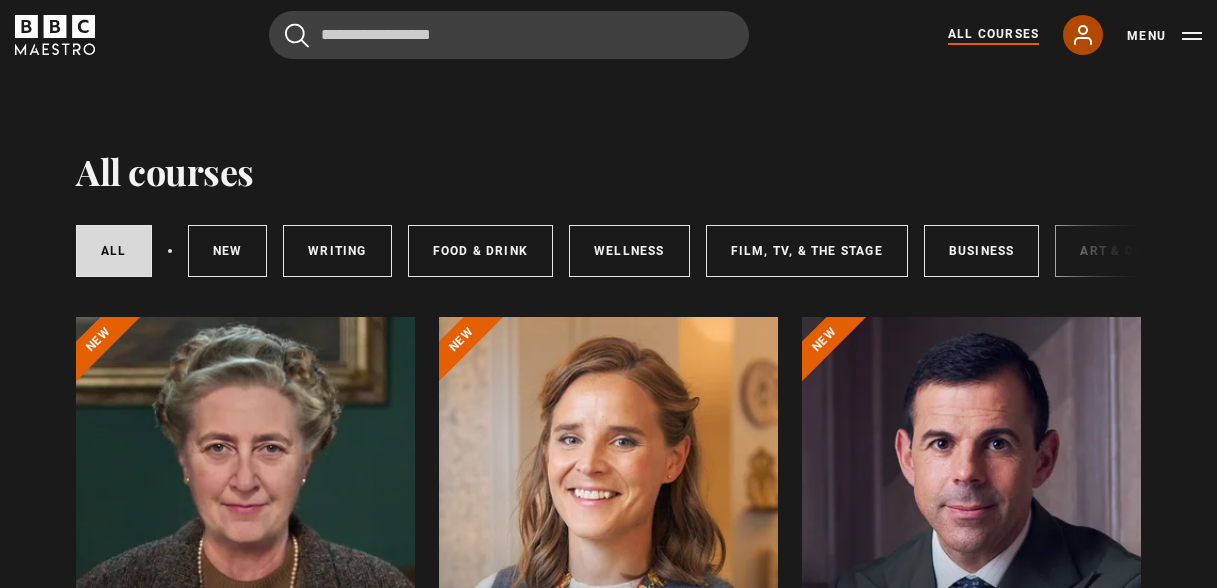scroll, scrollTop: 0, scrollLeft: 0, axis: both 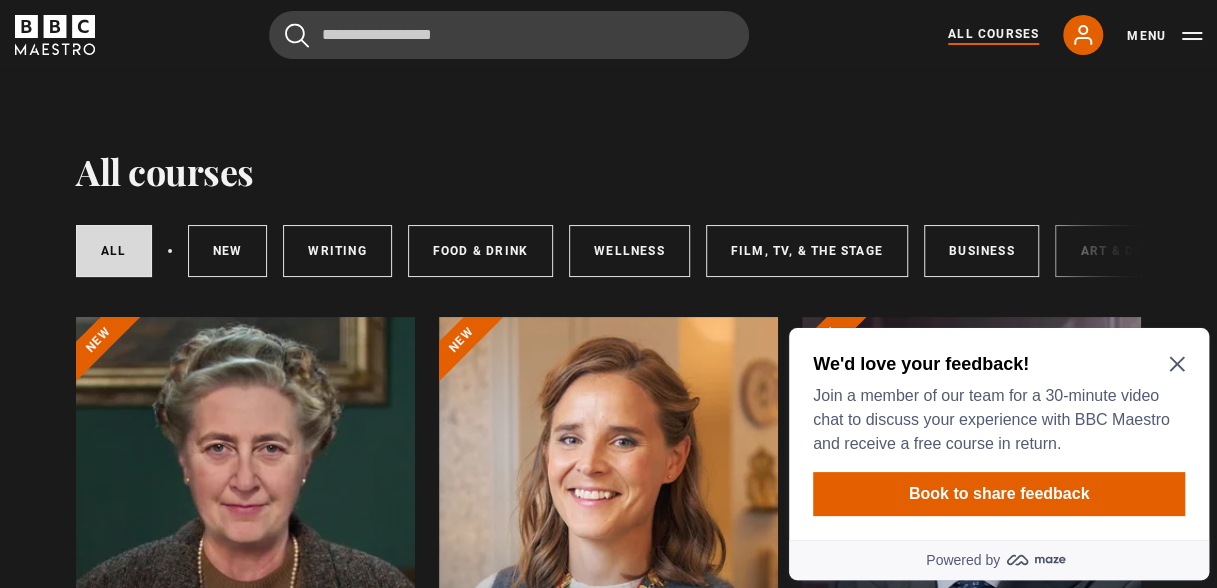 click 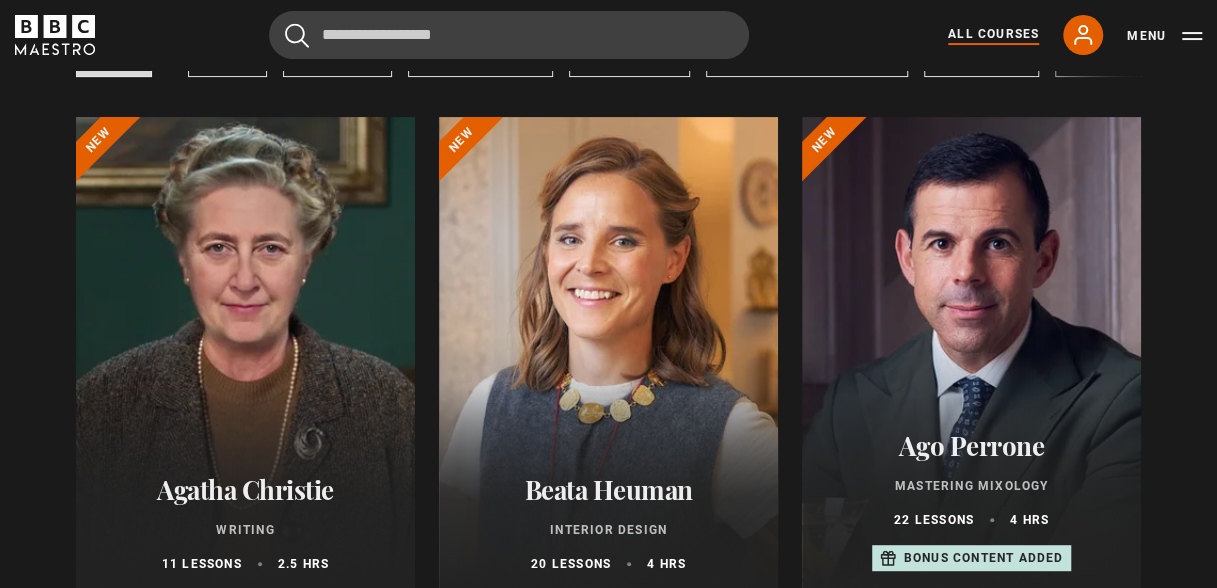 scroll, scrollTop: 266, scrollLeft: 0, axis: vertical 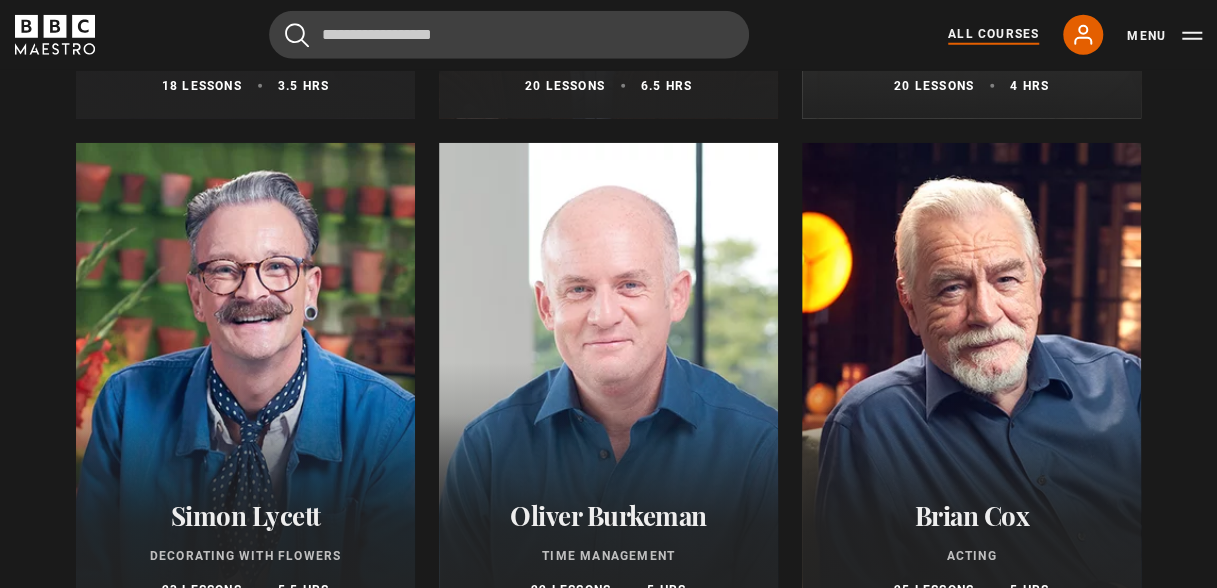click at bounding box center (245, 383) 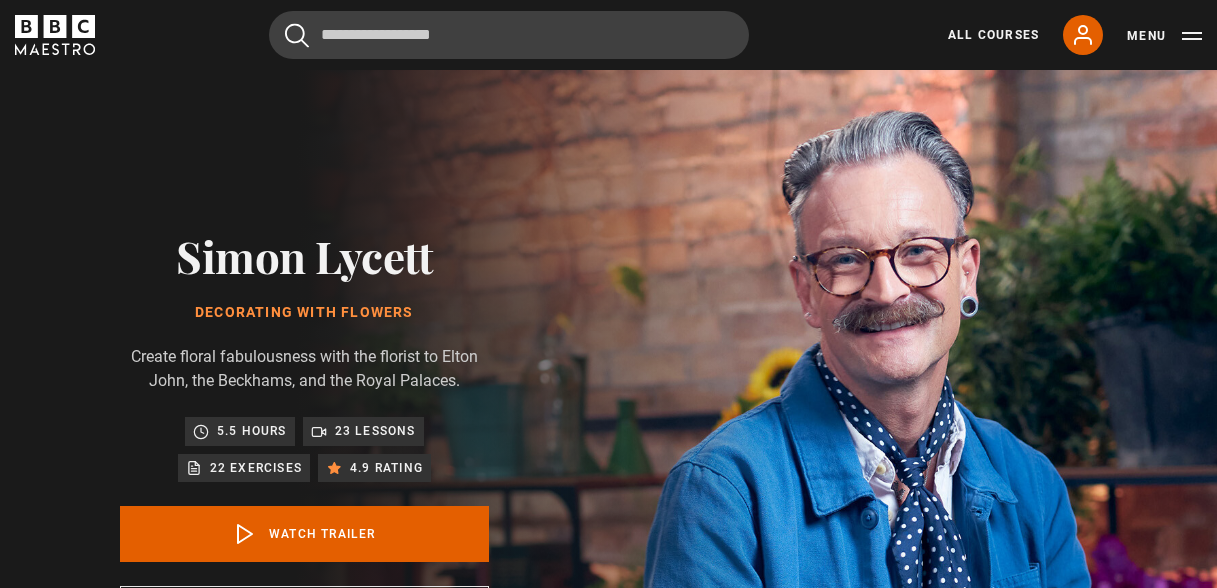 scroll, scrollTop: 0, scrollLeft: 0, axis: both 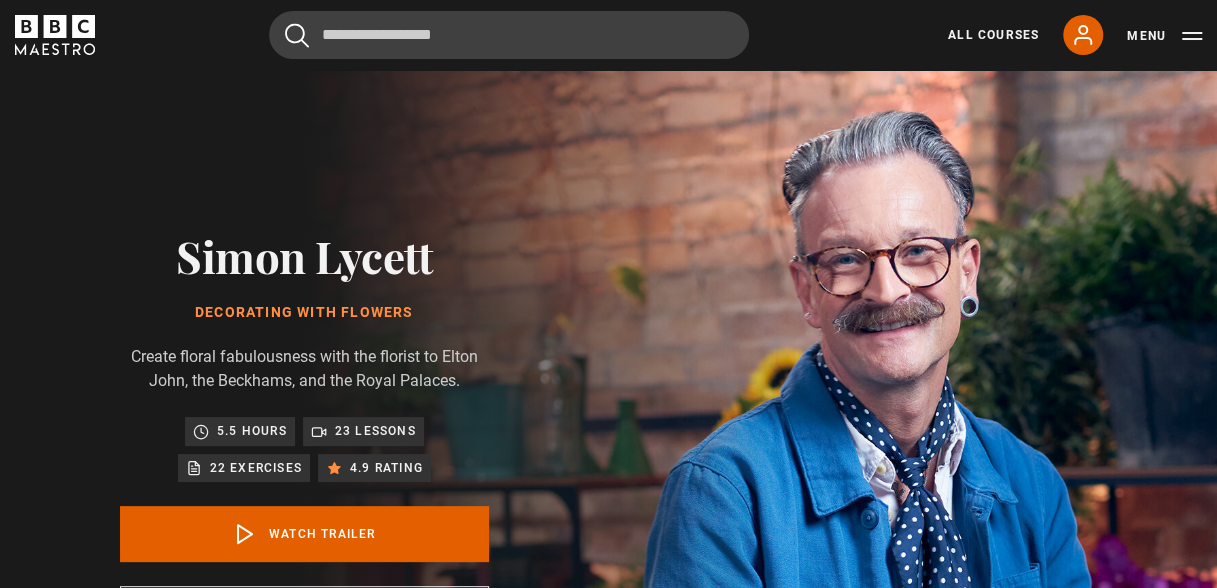 click on "23 lessons" at bounding box center (375, 431) 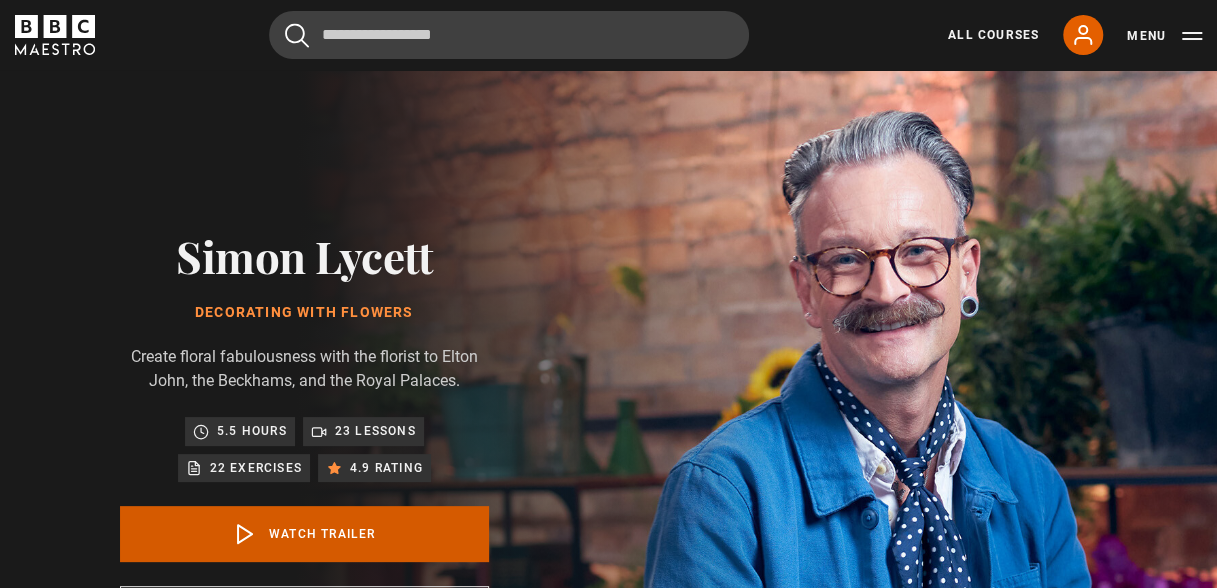 click 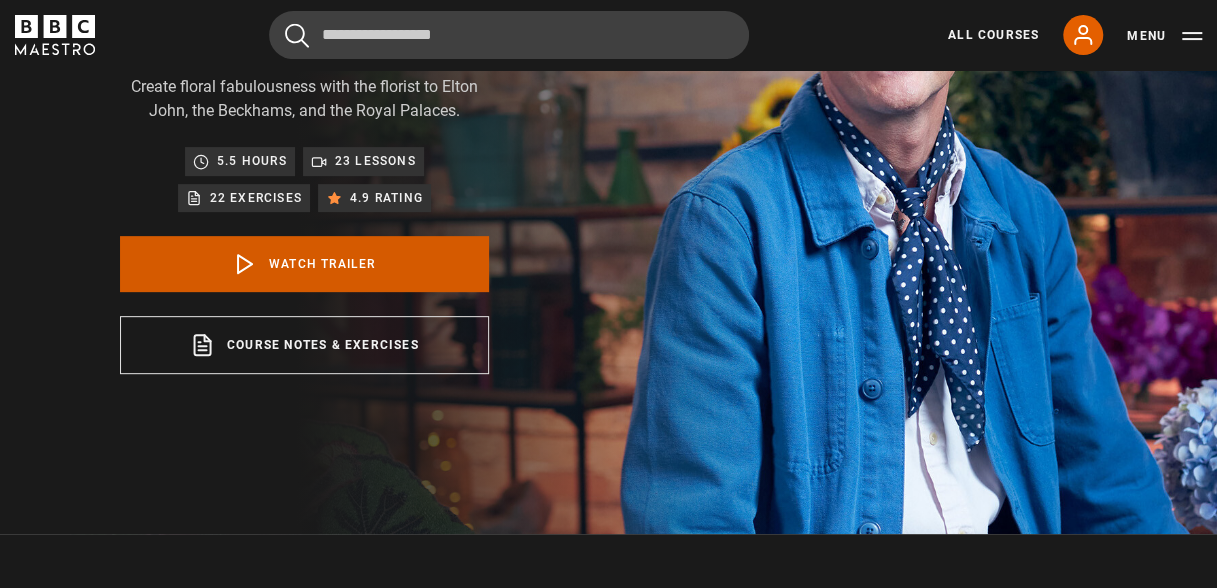 scroll, scrollTop: 723, scrollLeft: 0, axis: vertical 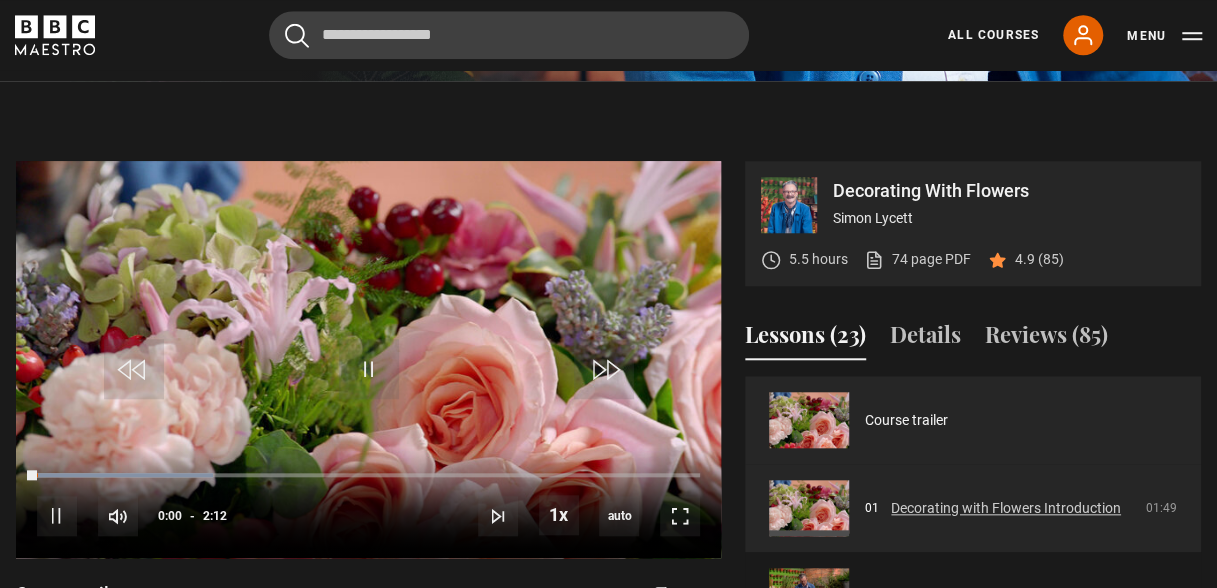 click on "Decorating with Flowers Introduction" at bounding box center [1006, 508] 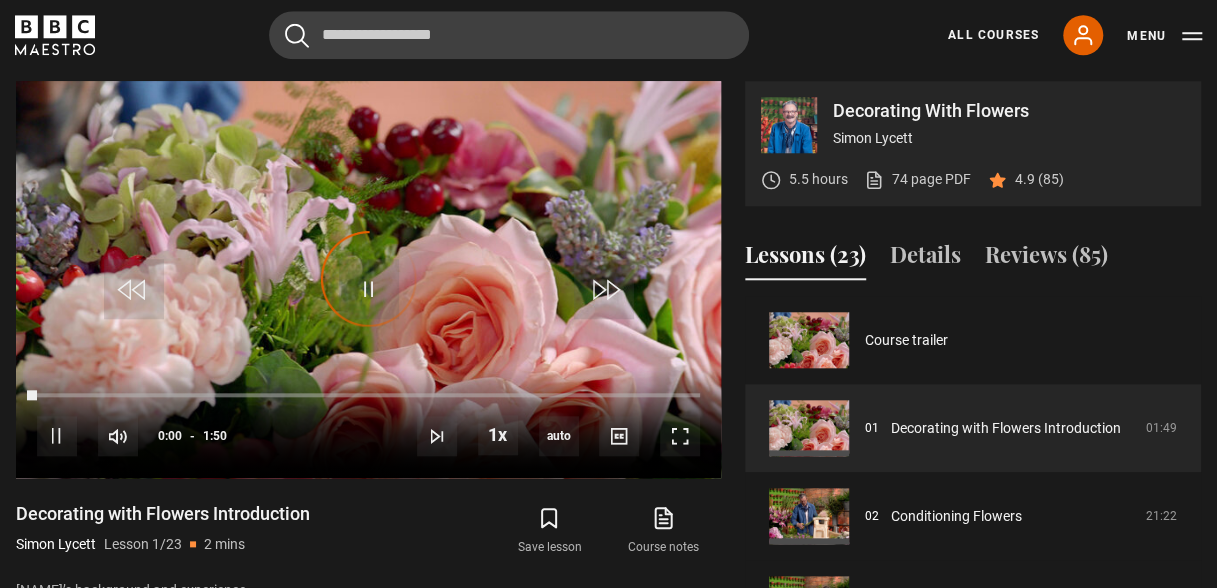scroll, scrollTop: 0, scrollLeft: 0, axis: both 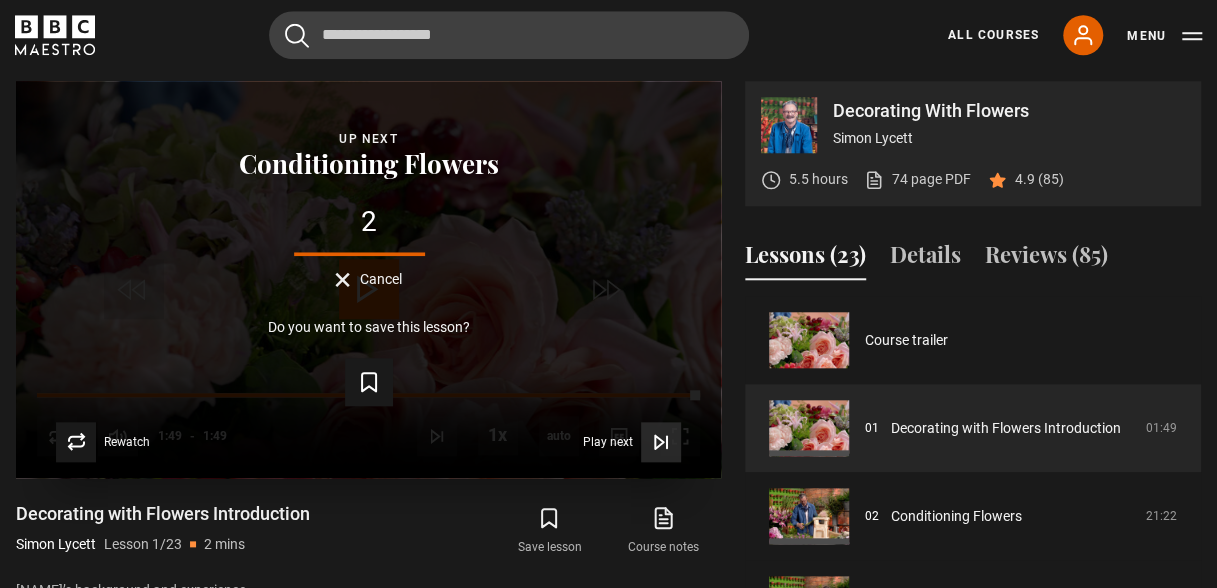 click 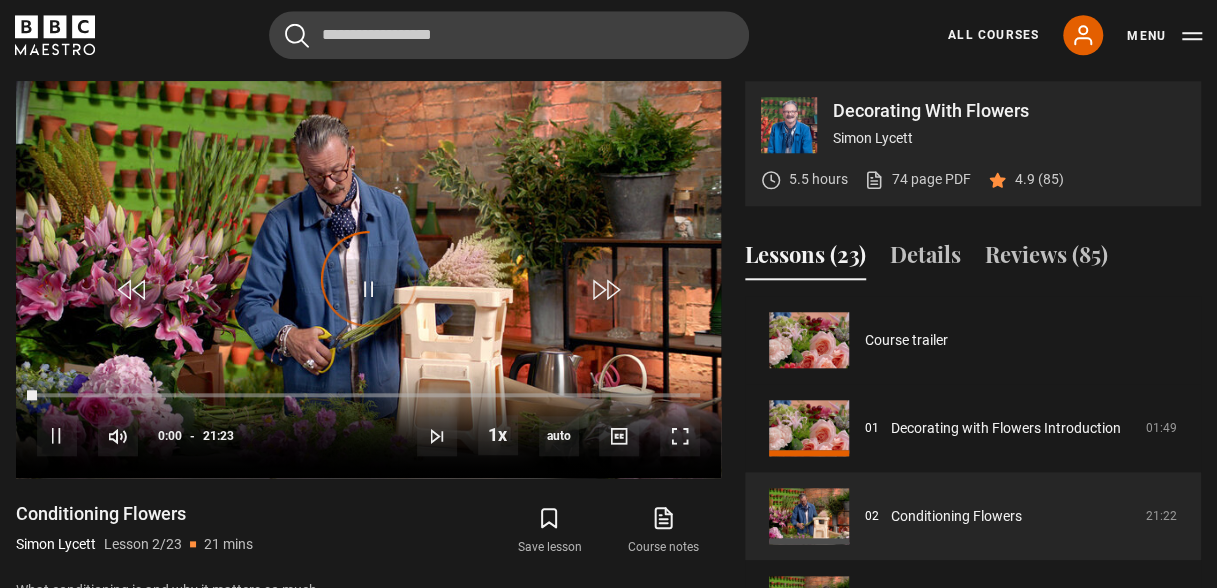 scroll, scrollTop: 88, scrollLeft: 0, axis: vertical 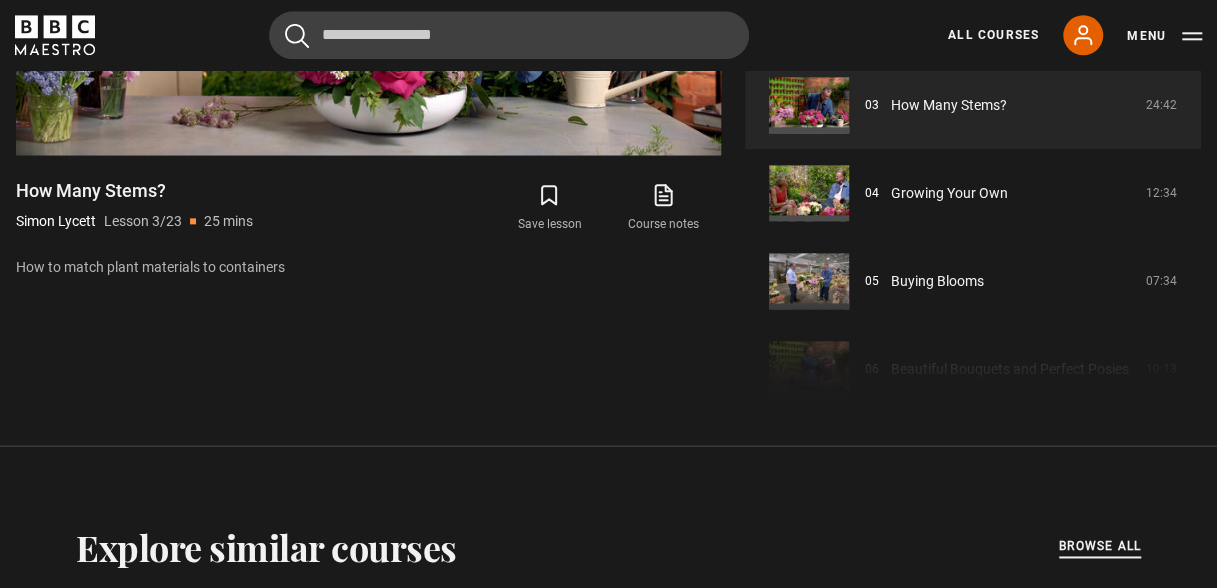 click on "browse all" at bounding box center (1100, 546) 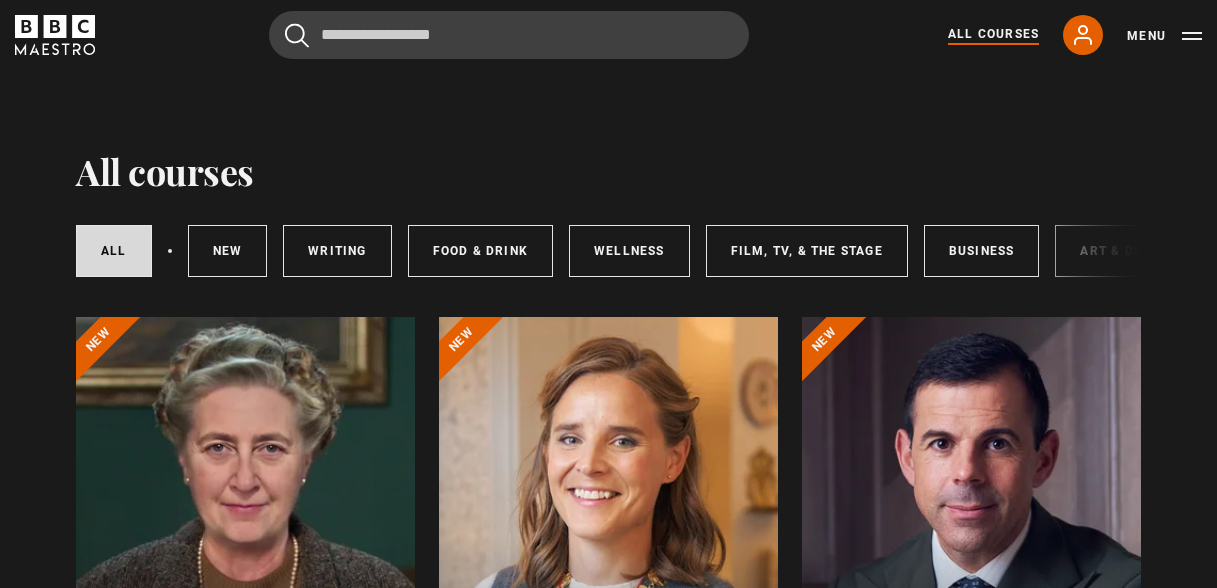 scroll, scrollTop: 0, scrollLeft: 0, axis: both 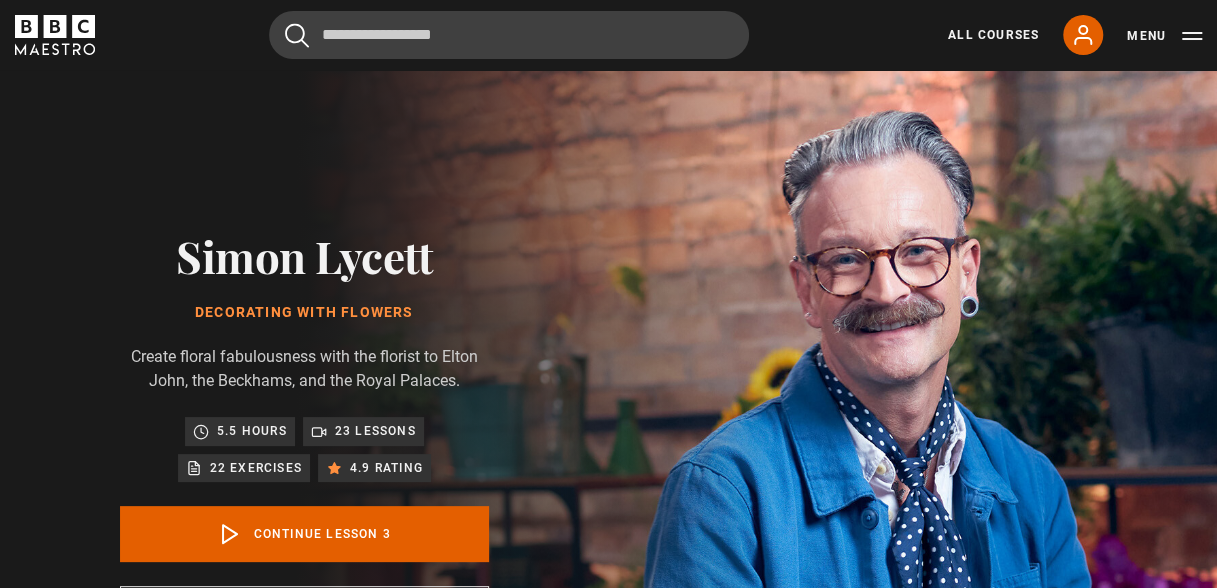 click 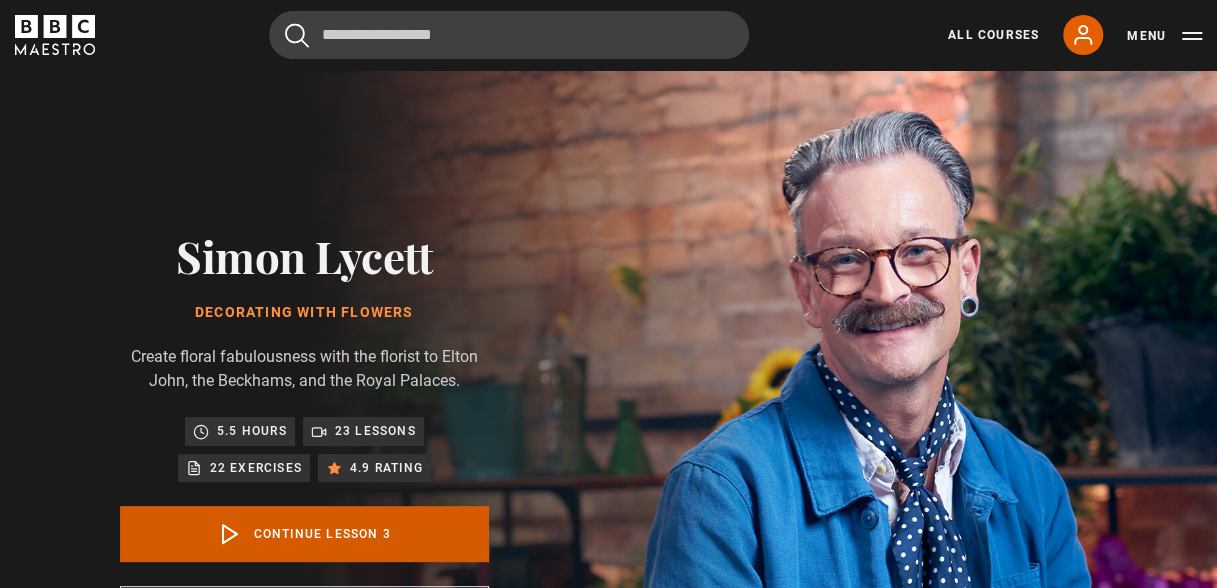 click on "Continue lesson 3" at bounding box center (304, 534) 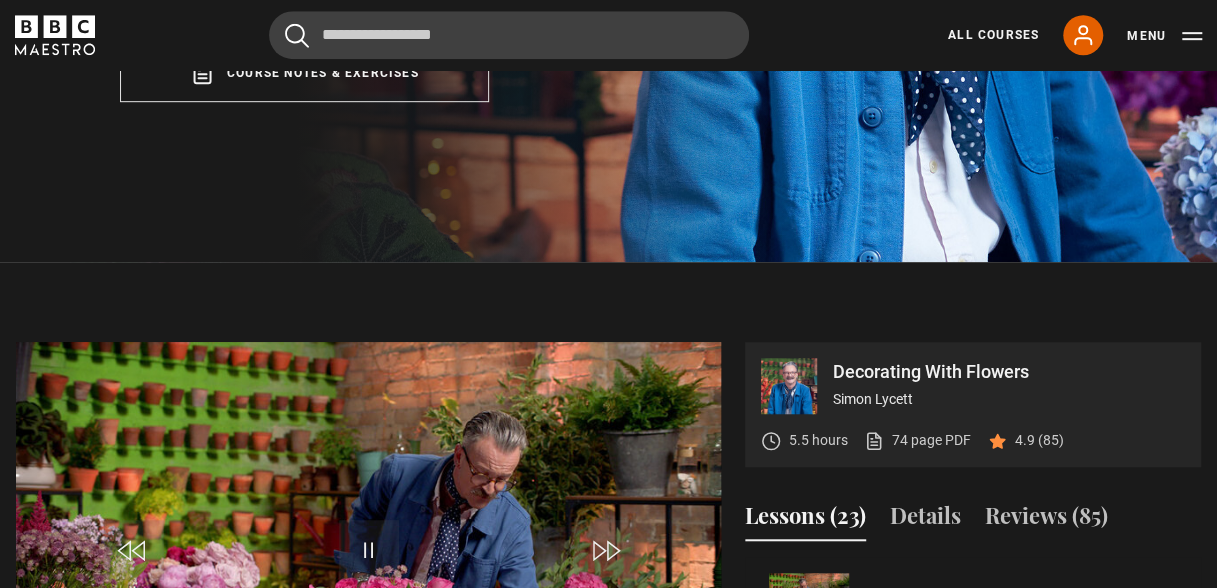 scroll, scrollTop: 723, scrollLeft: 0, axis: vertical 